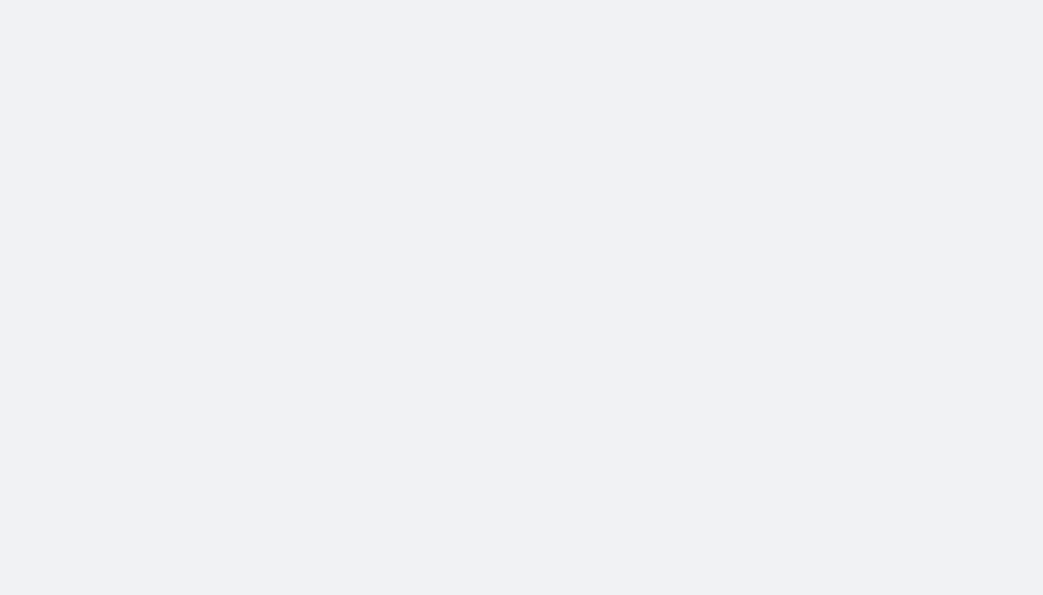 scroll, scrollTop: 0, scrollLeft: 0, axis: both 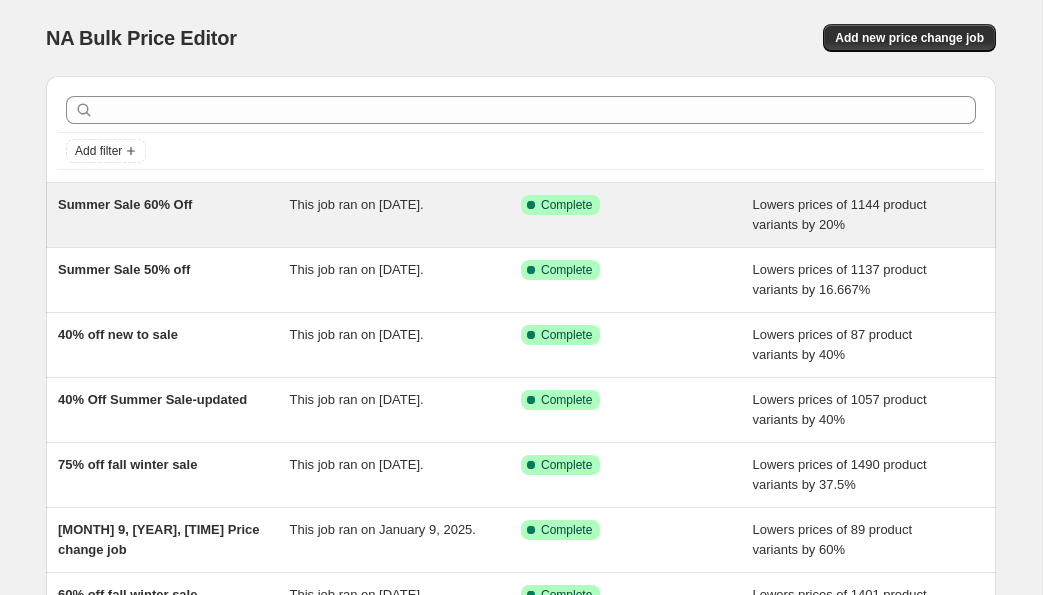 click on "Summer Sale 60% Off" at bounding box center [125, 204] 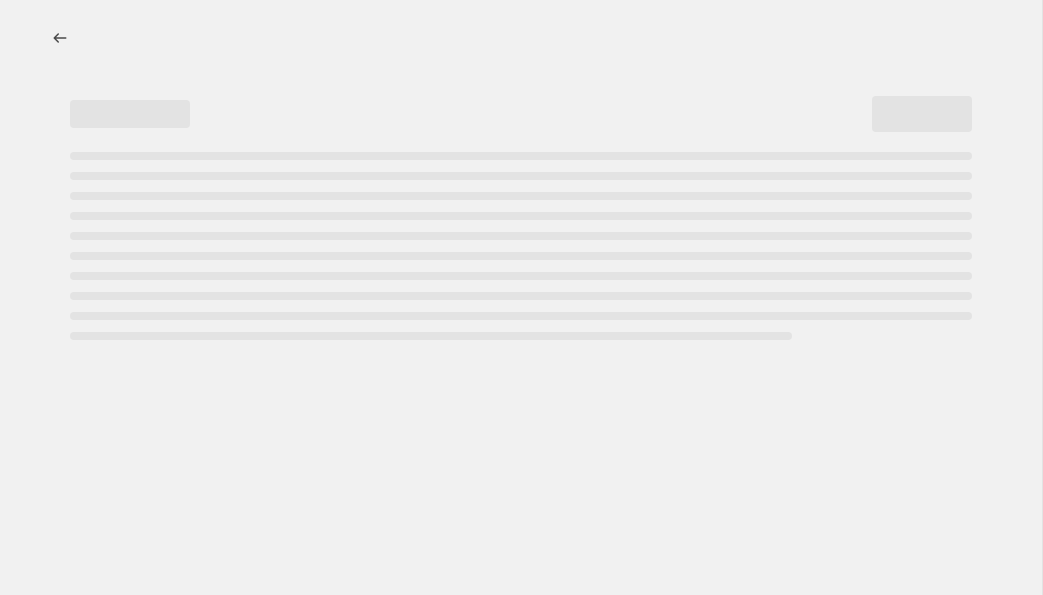 select on "percentage" 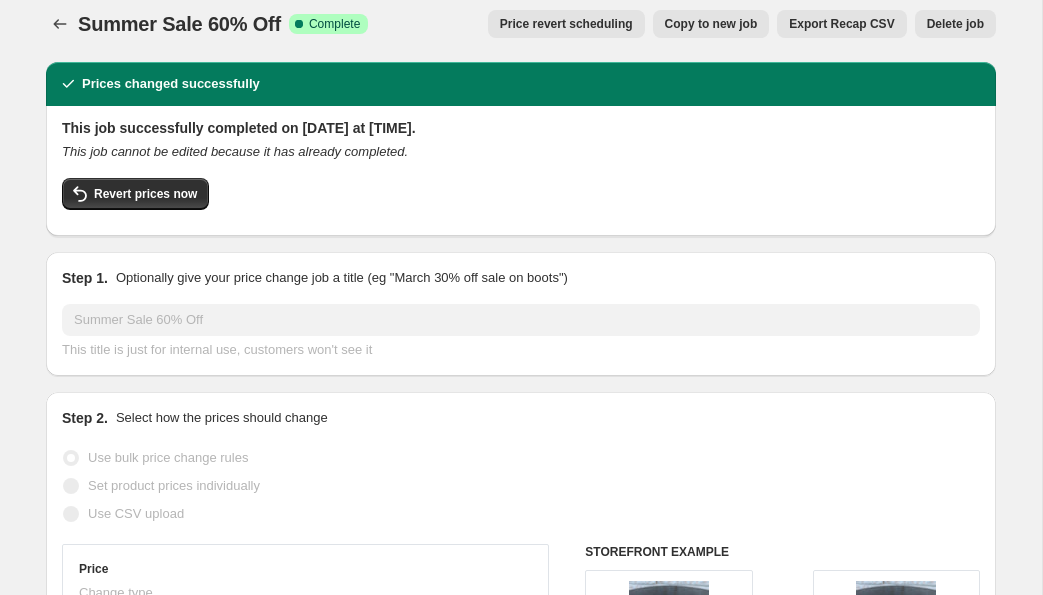 scroll, scrollTop: 0, scrollLeft: 0, axis: both 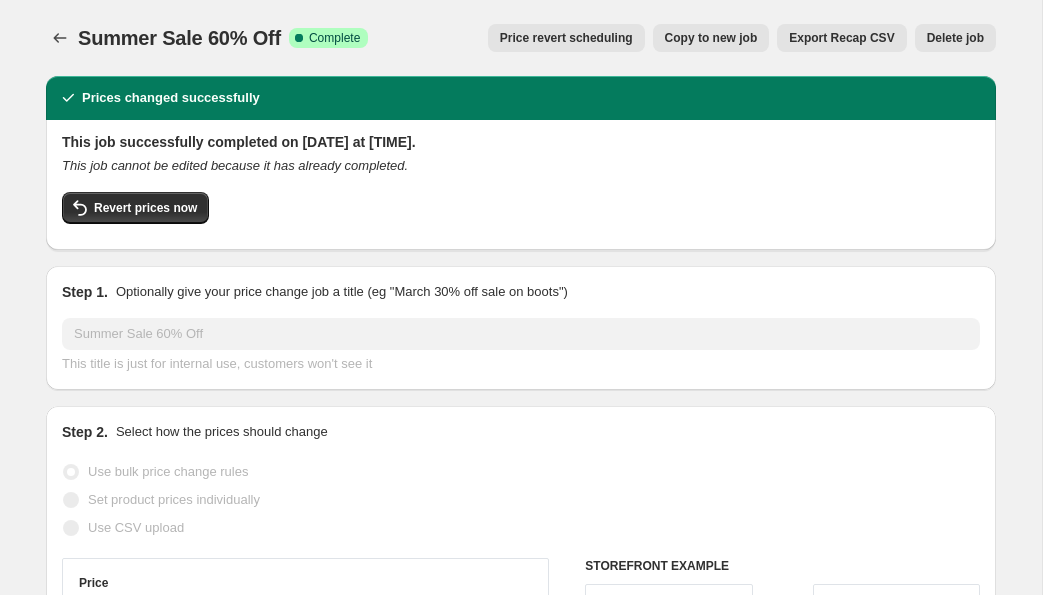 click on "Copy to new job" at bounding box center (711, 38) 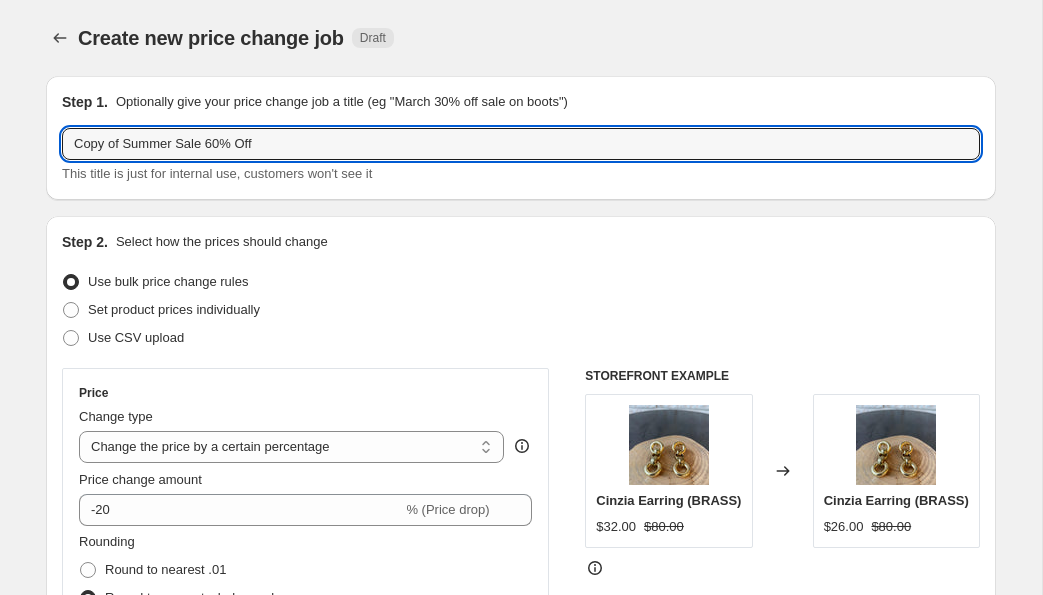 drag, startPoint x: 127, startPoint y: 144, endPoint x: 54, endPoint y: 133, distance: 73.82411 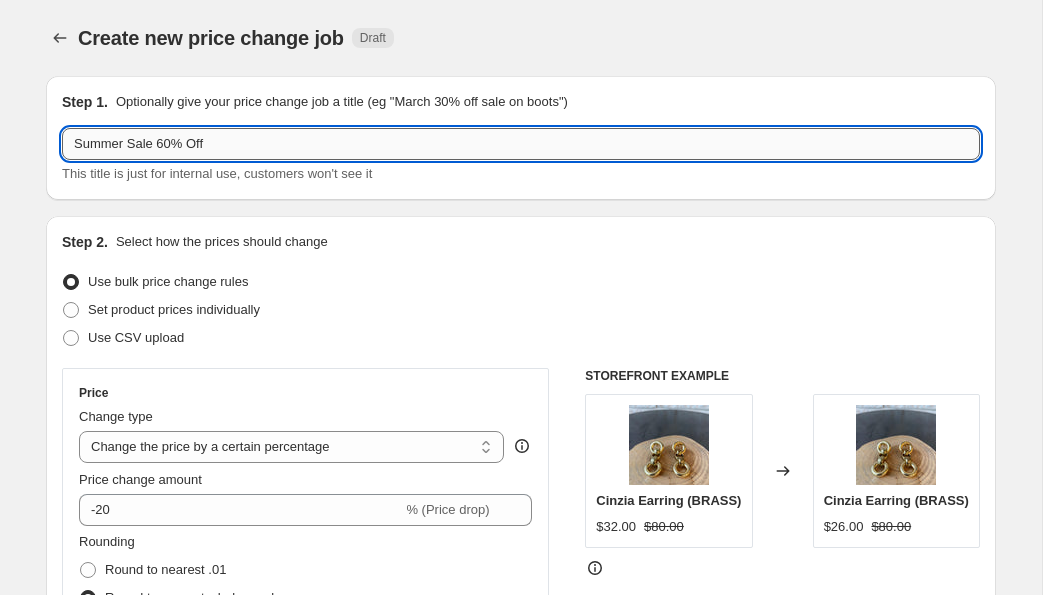 click on "Summer Sale 60% Off" at bounding box center (521, 144) 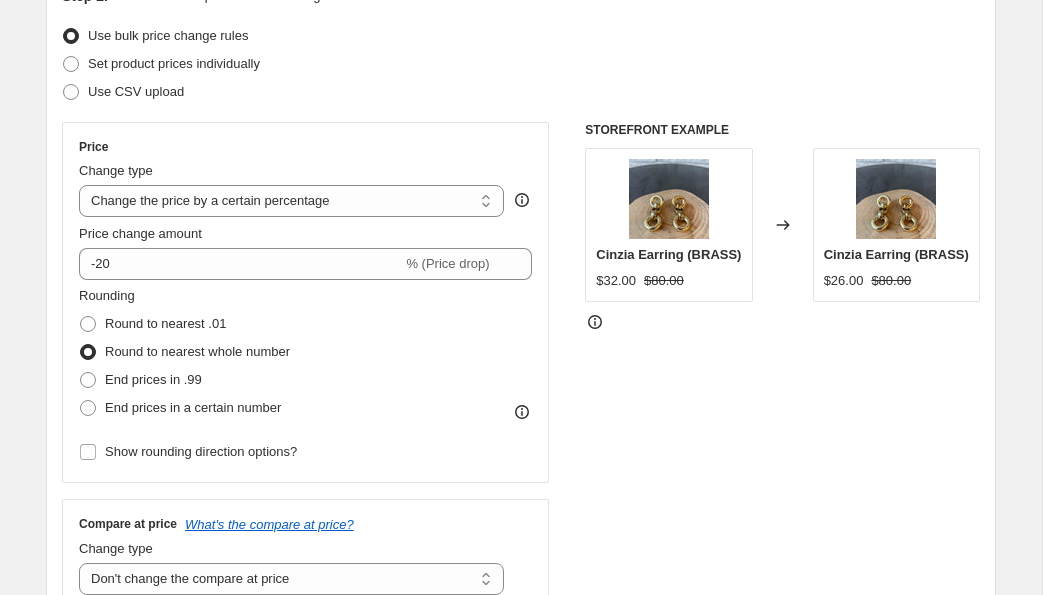 scroll, scrollTop: 249, scrollLeft: 0, axis: vertical 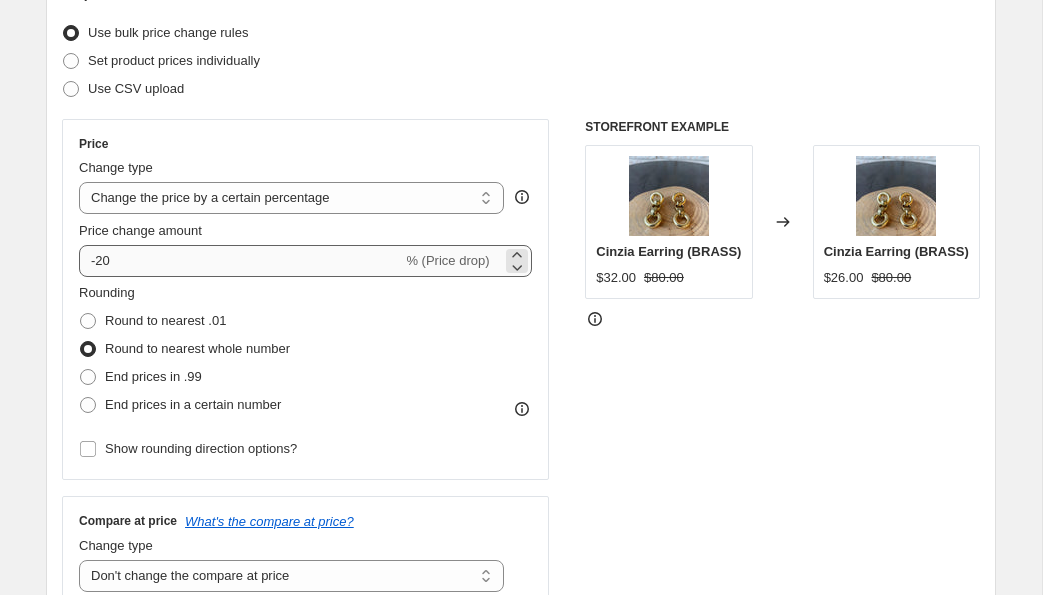 type on "Summer Sale 75% Off" 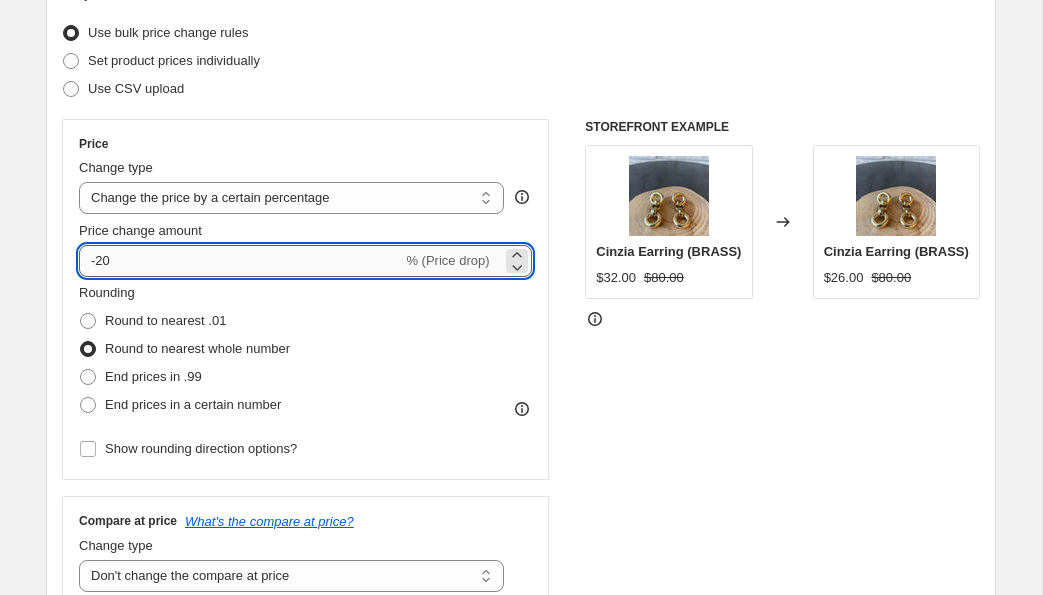 click on "-20" at bounding box center (240, 261) 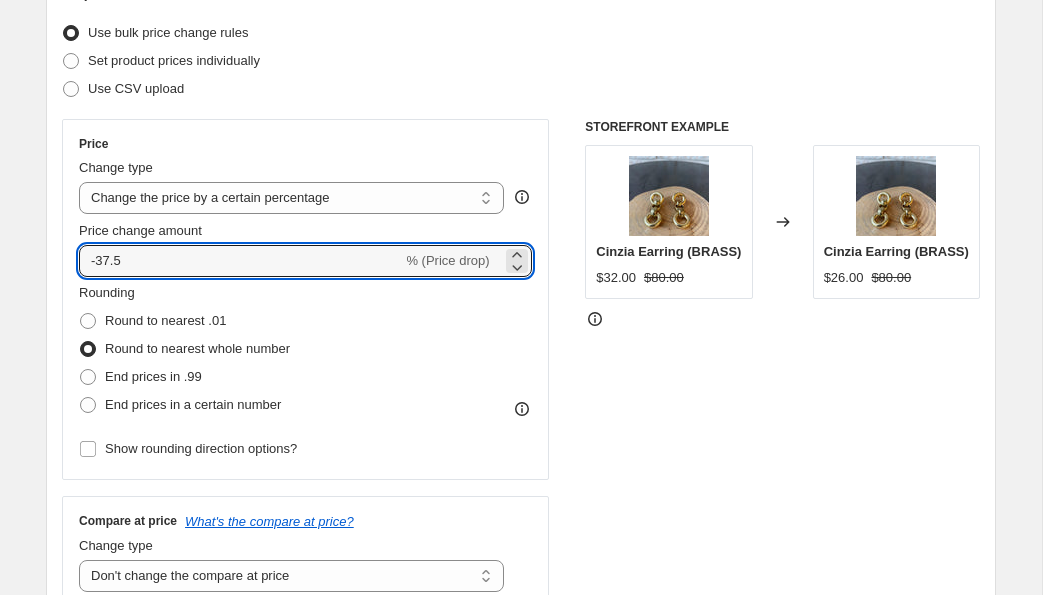 type on "-37.5" 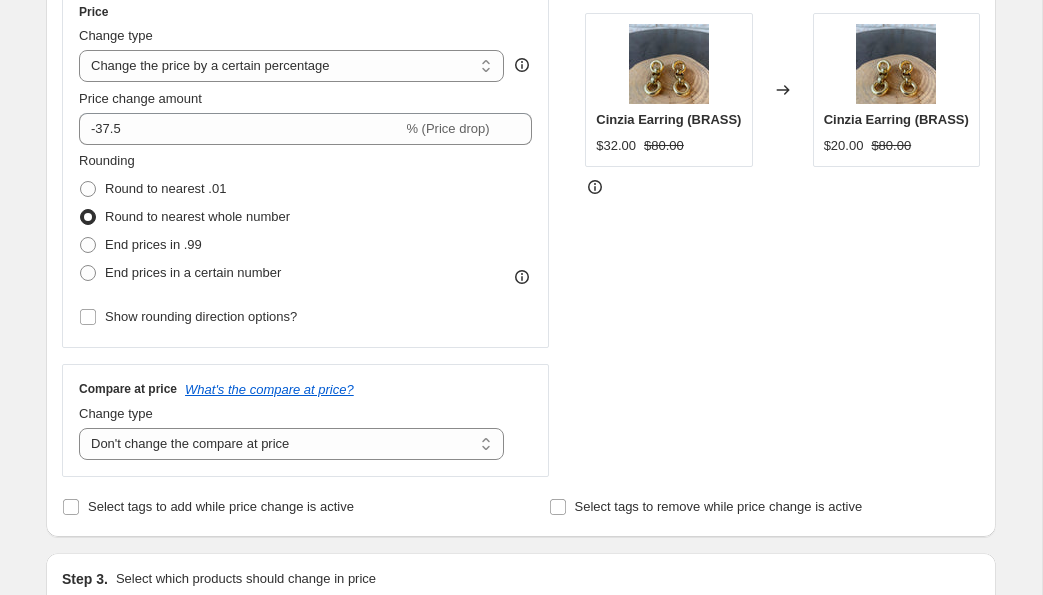 scroll, scrollTop: 382, scrollLeft: 0, axis: vertical 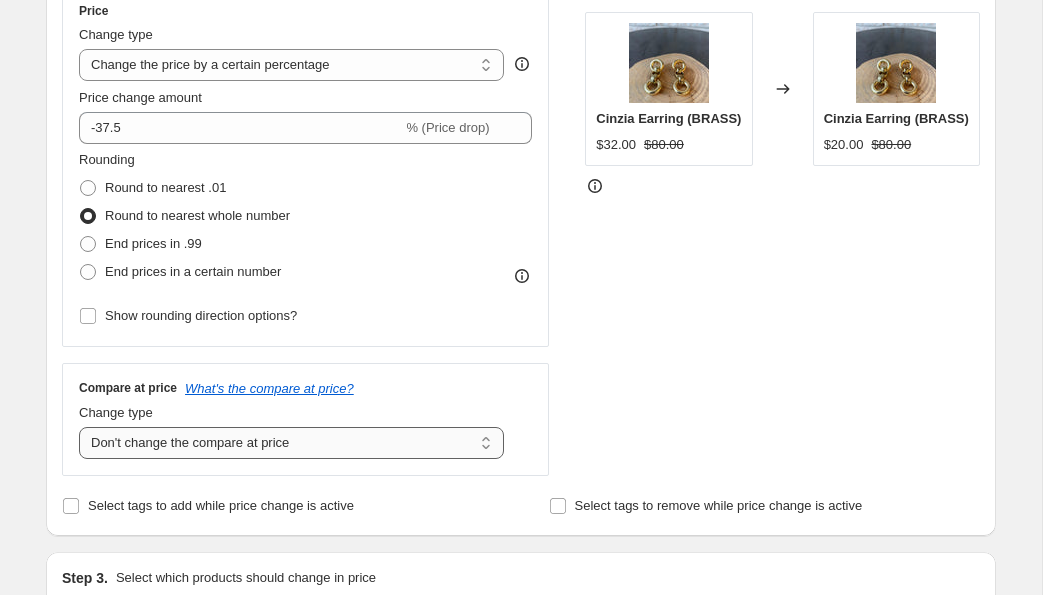 click on "Change the compare at price to the current price (sale) Change the compare at price to a certain amount Change the compare at price by a certain amount Change the compare at price by a certain percentage Change the compare at price by a certain amount relative to the actual price Change the compare at price by a certain percentage relative to the actual price Don't change the compare at price Remove the compare at price" at bounding box center [291, 443] 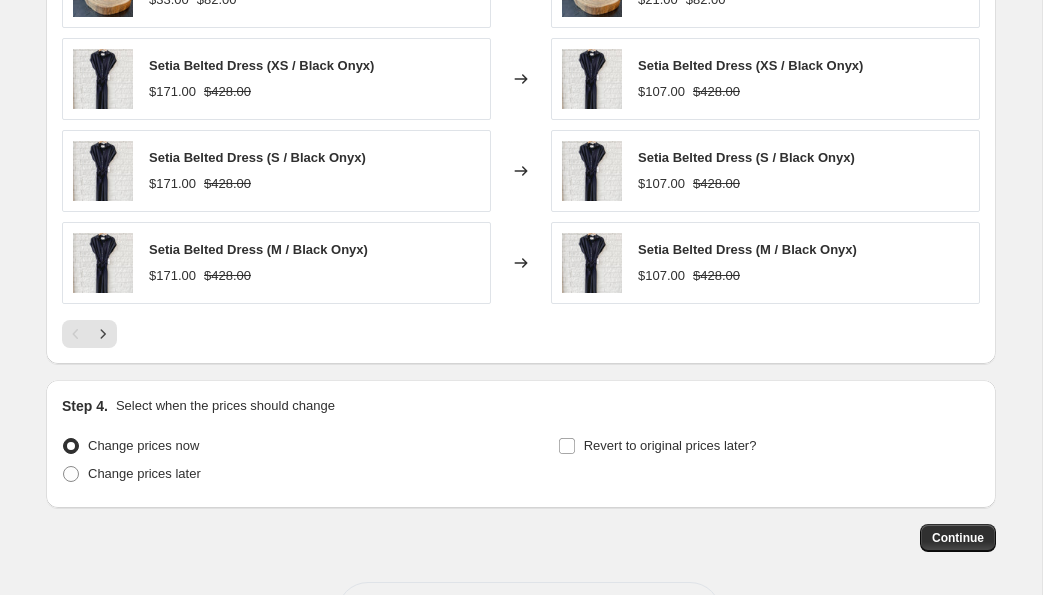 scroll, scrollTop: 1548, scrollLeft: 0, axis: vertical 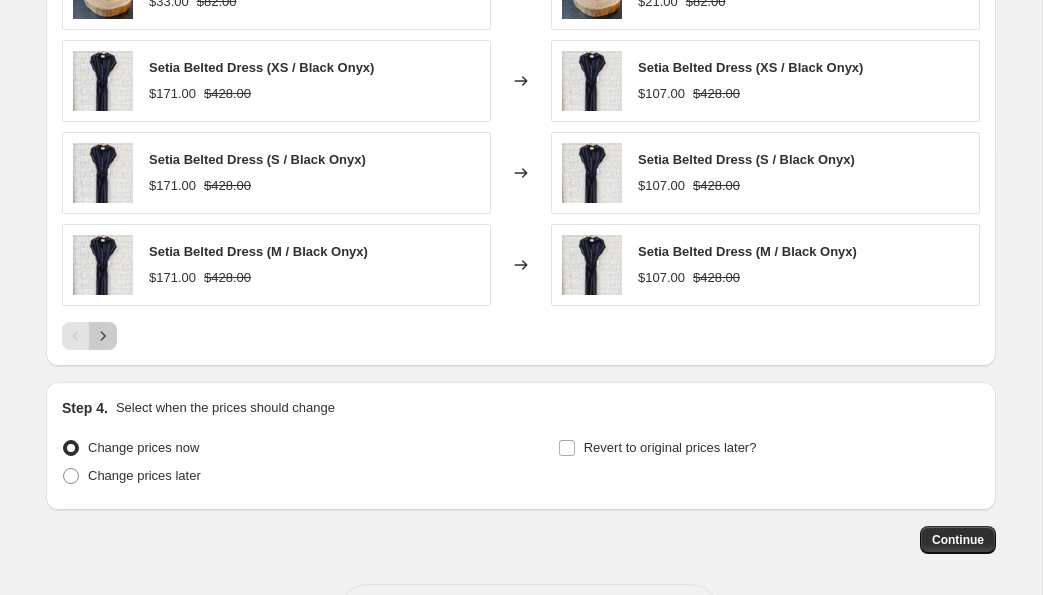 click 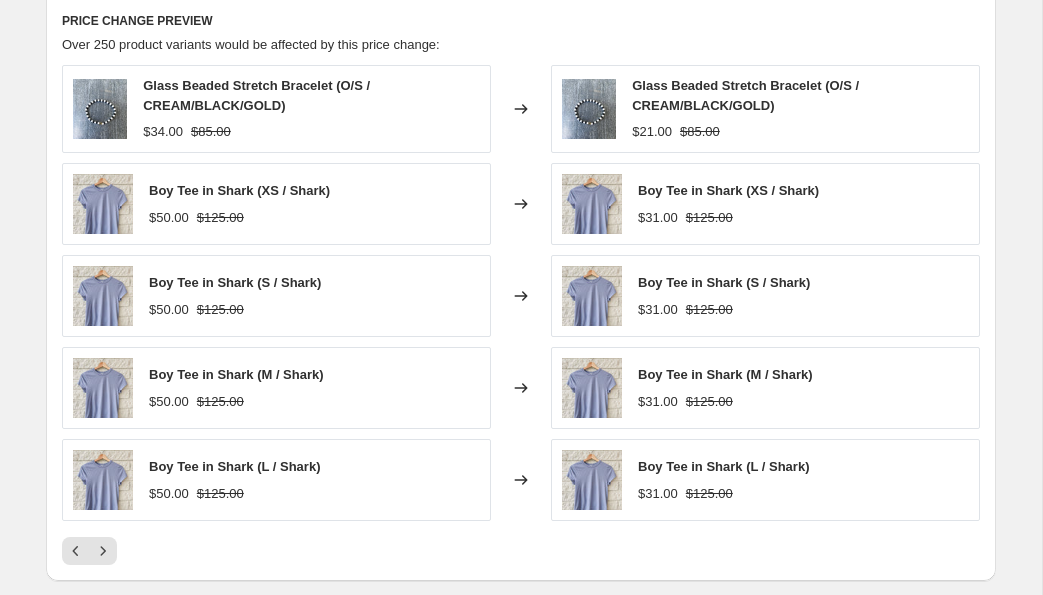 scroll, scrollTop: 1635, scrollLeft: 0, axis: vertical 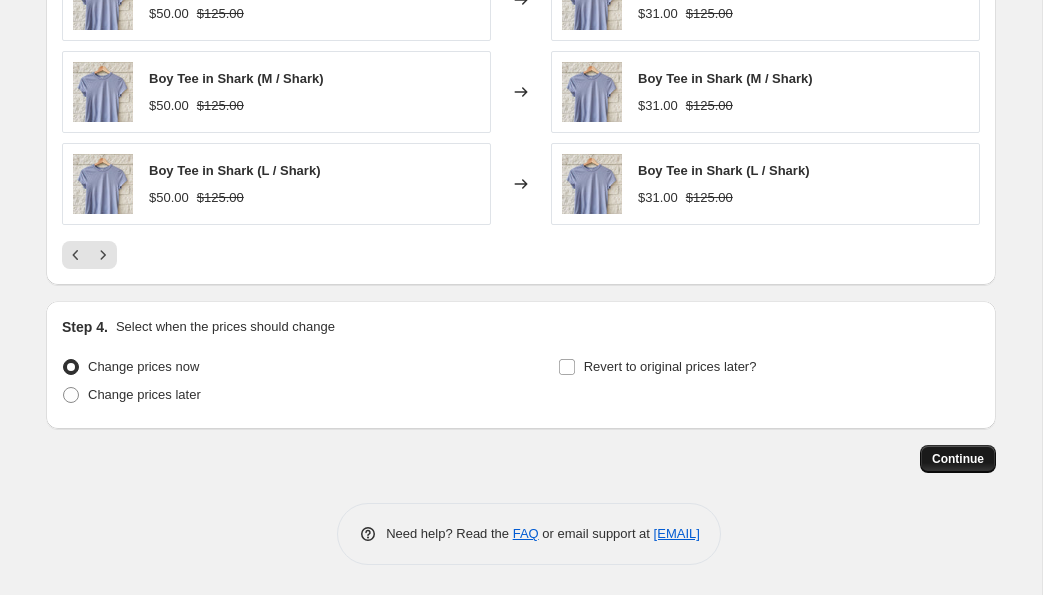 click on "Continue" at bounding box center [958, 459] 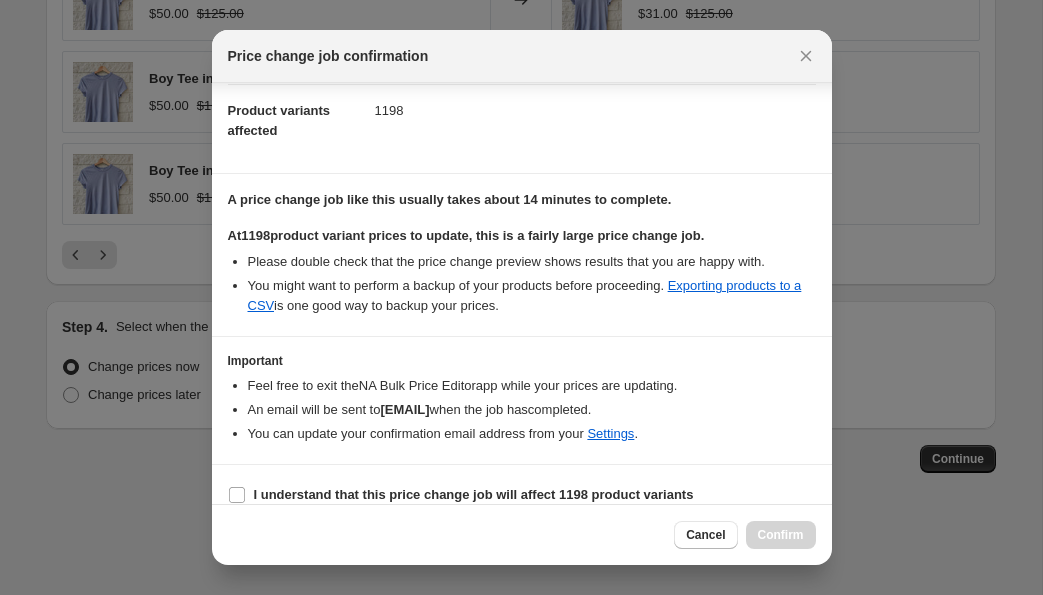 scroll, scrollTop: 234, scrollLeft: 0, axis: vertical 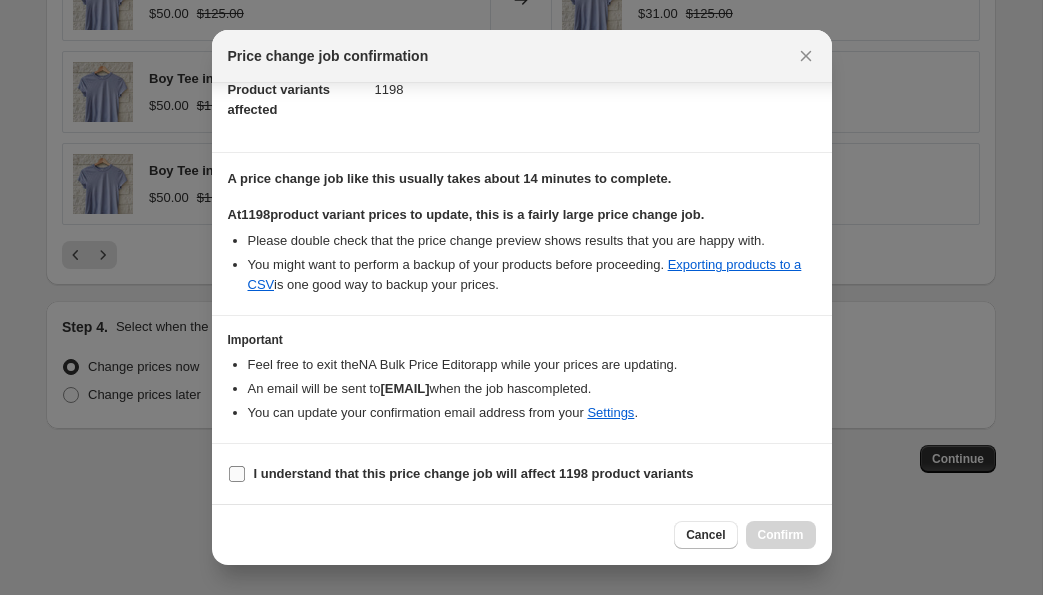 click on "I understand that this price change job will affect 1198 product variants" at bounding box center (237, 474) 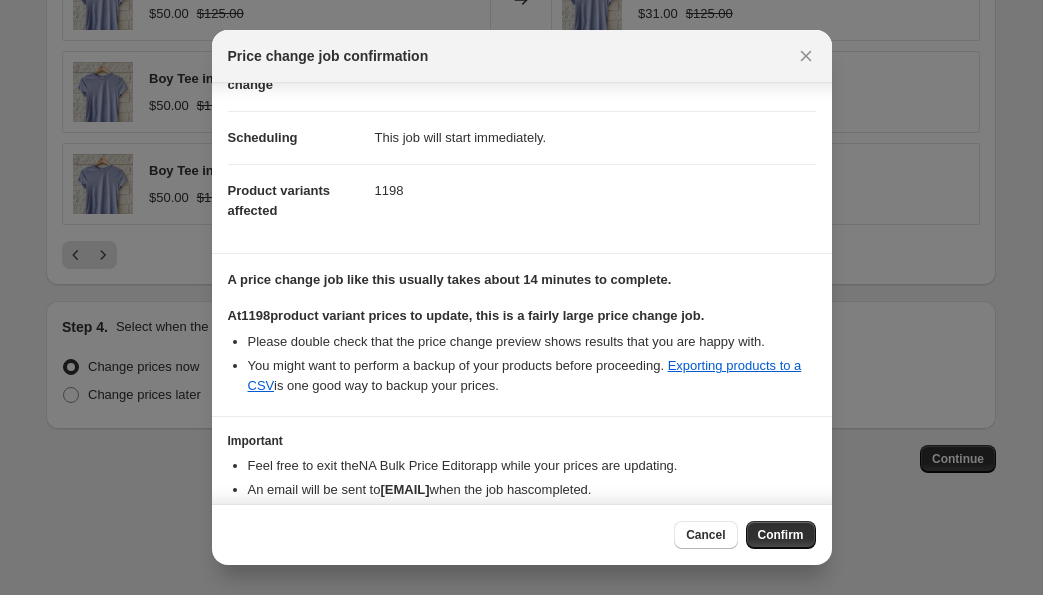 scroll, scrollTop: 0, scrollLeft: 0, axis: both 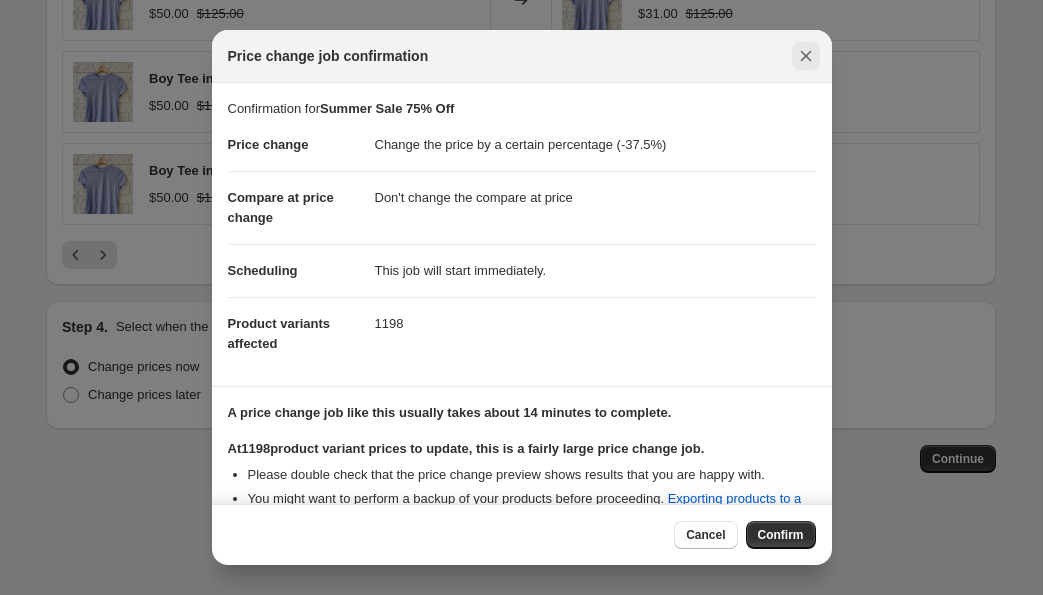click 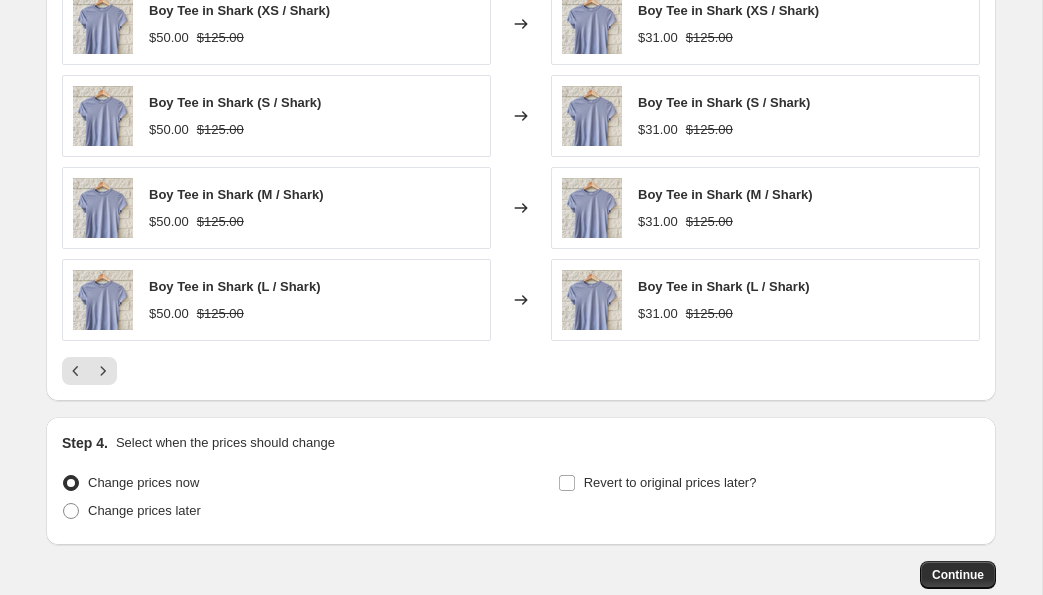 scroll, scrollTop: 1635, scrollLeft: 0, axis: vertical 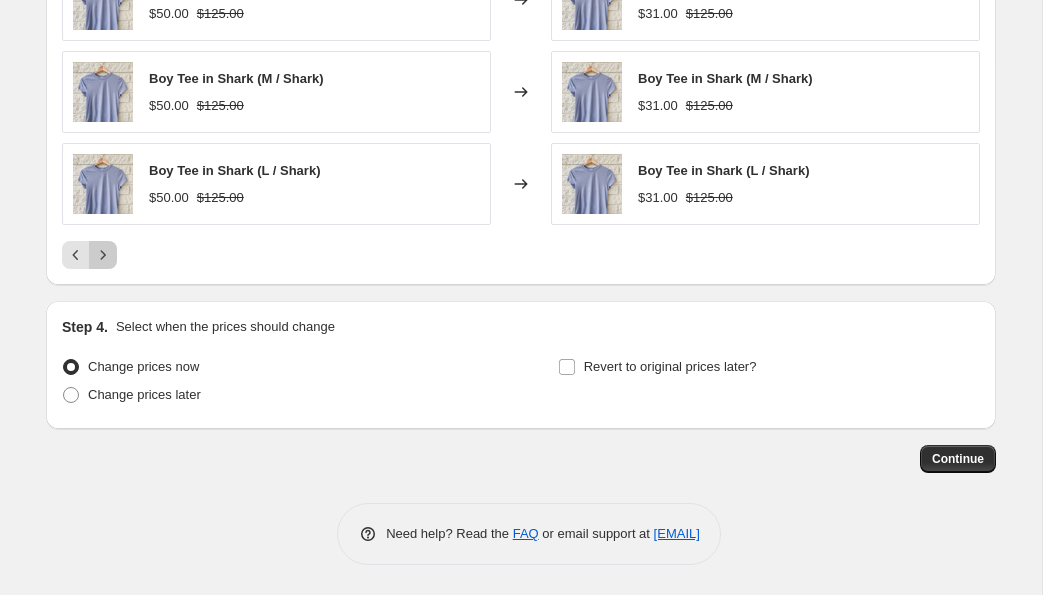 click 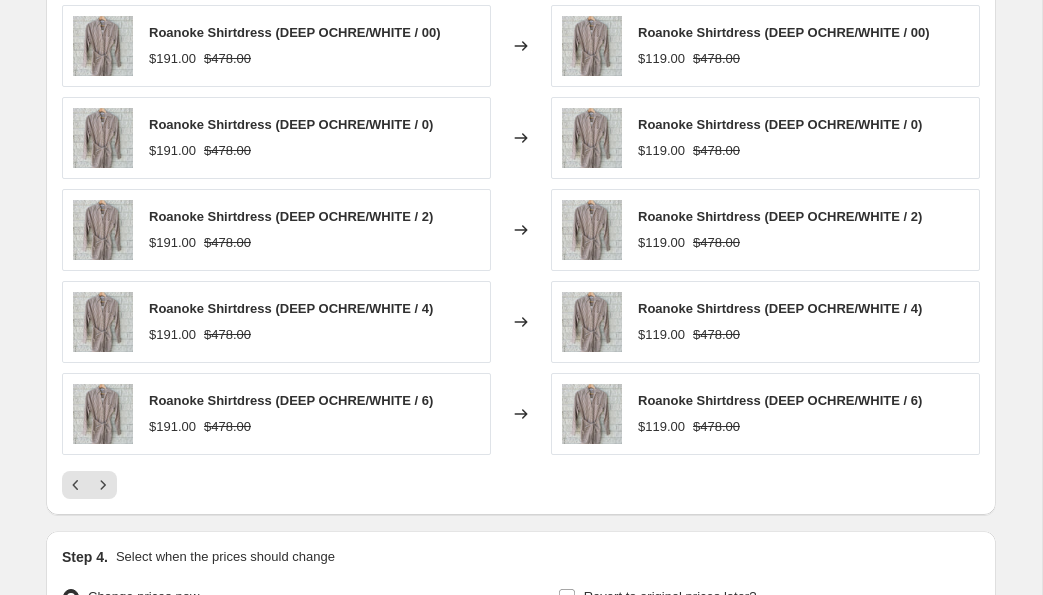 scroll, scrollTop: 1401, scrollLeft: 0, axis: vertical 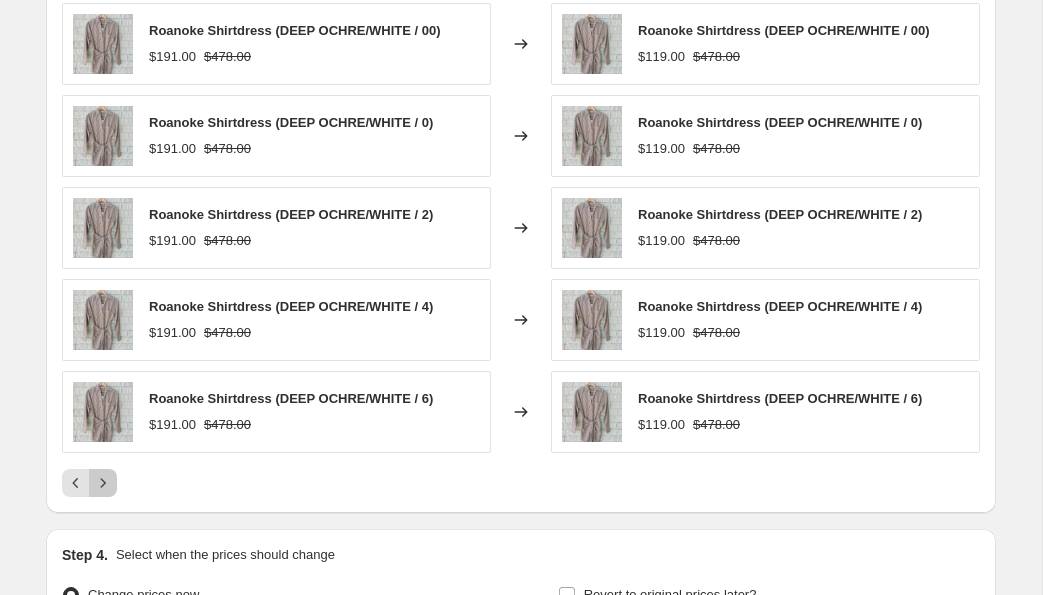 click 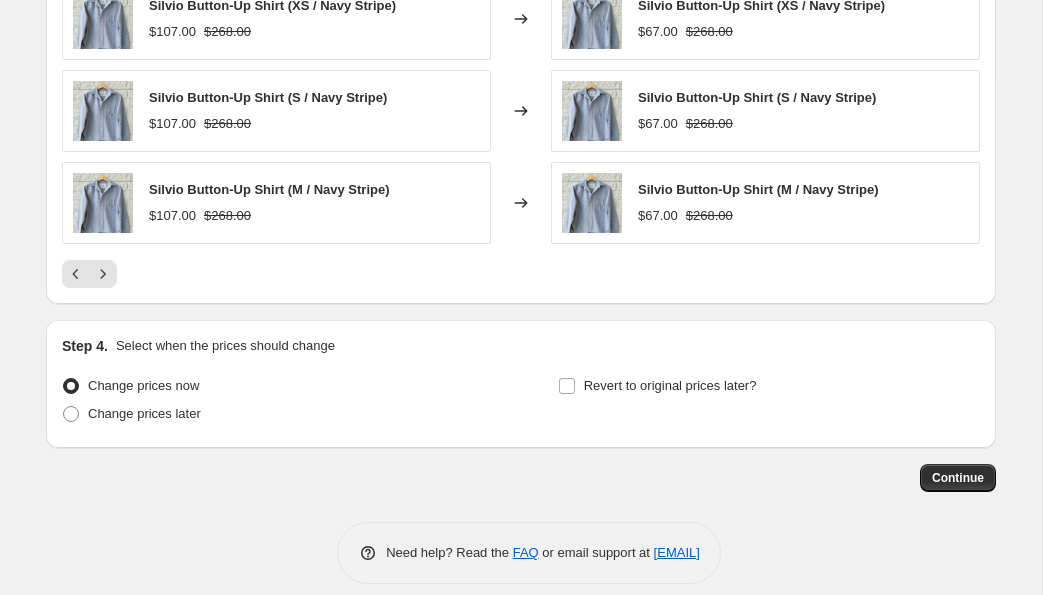 scroll, scrollTop: 1629, scrollLeft: 0, axis: vertical 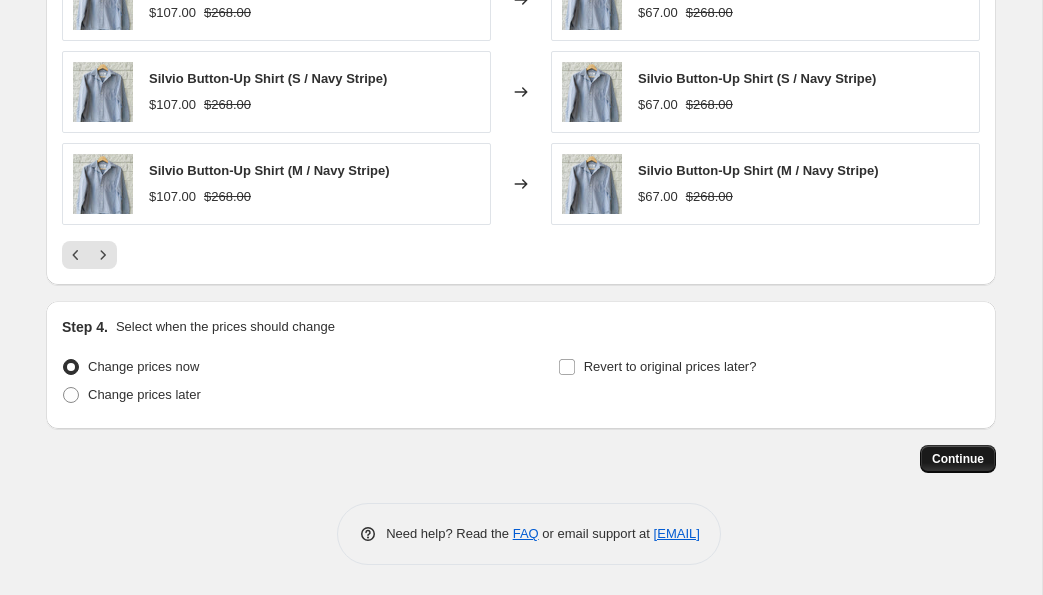 click on "Continue" at bounding box center [958, 459] 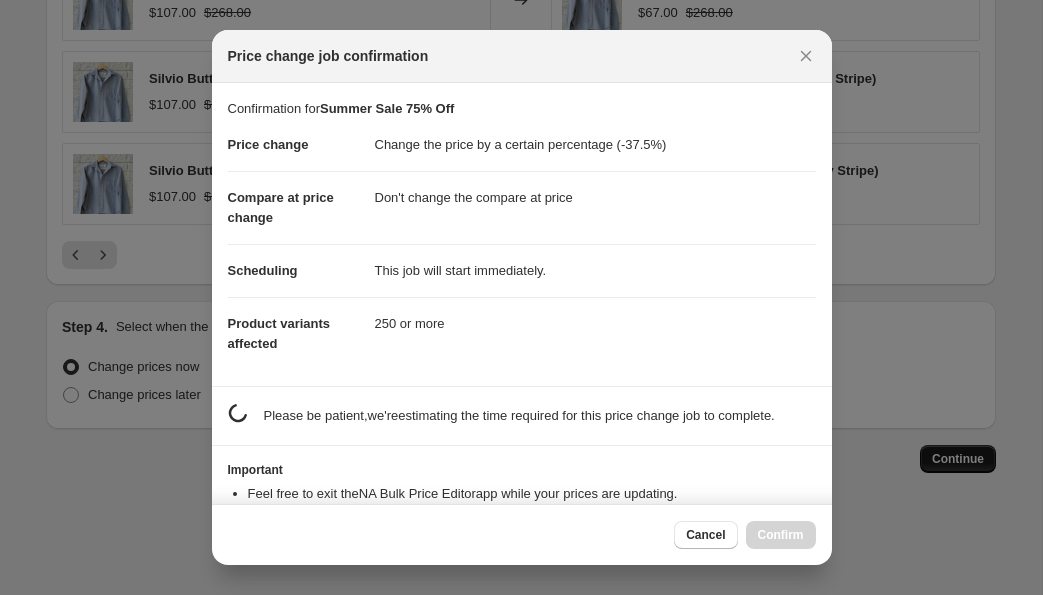 scroll, scrollTop: 0, scrollLeft: 0, axis: both 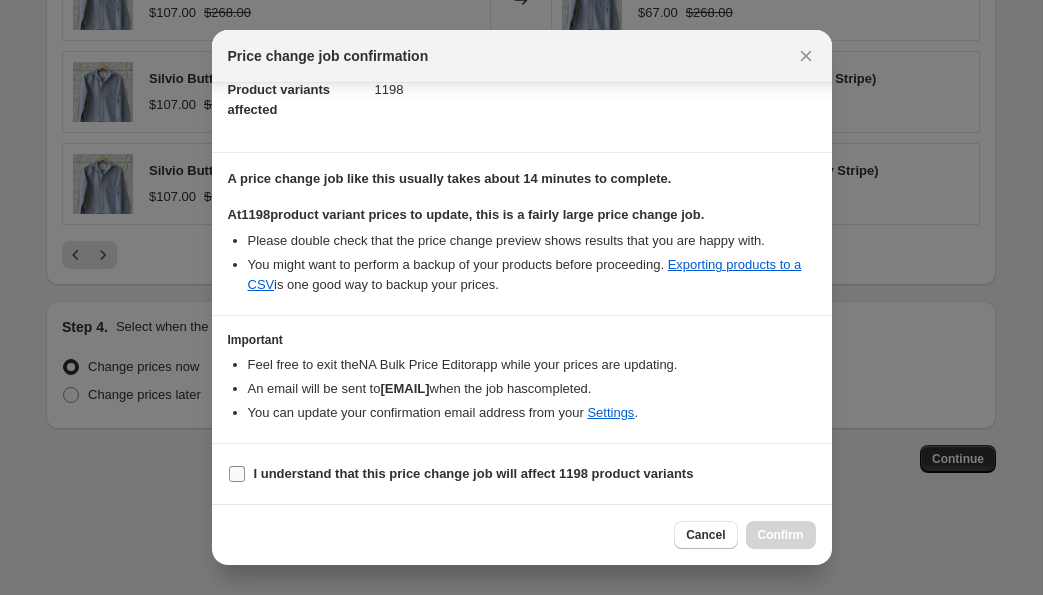 click on "I understand that this price change job will affect 1198 product variants" at bounding box center [474, 473] 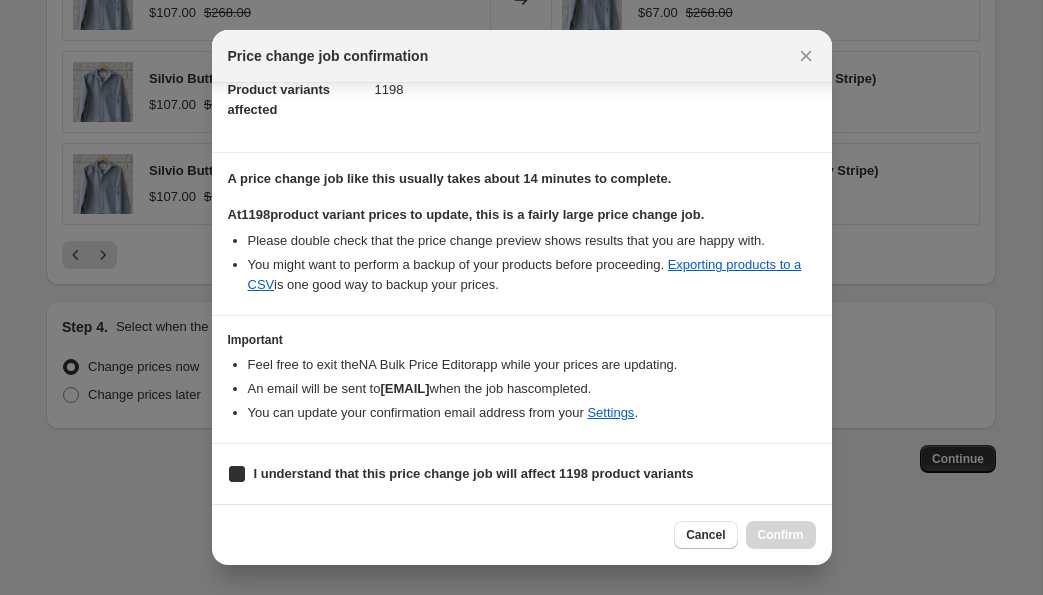 checkbox on "true" 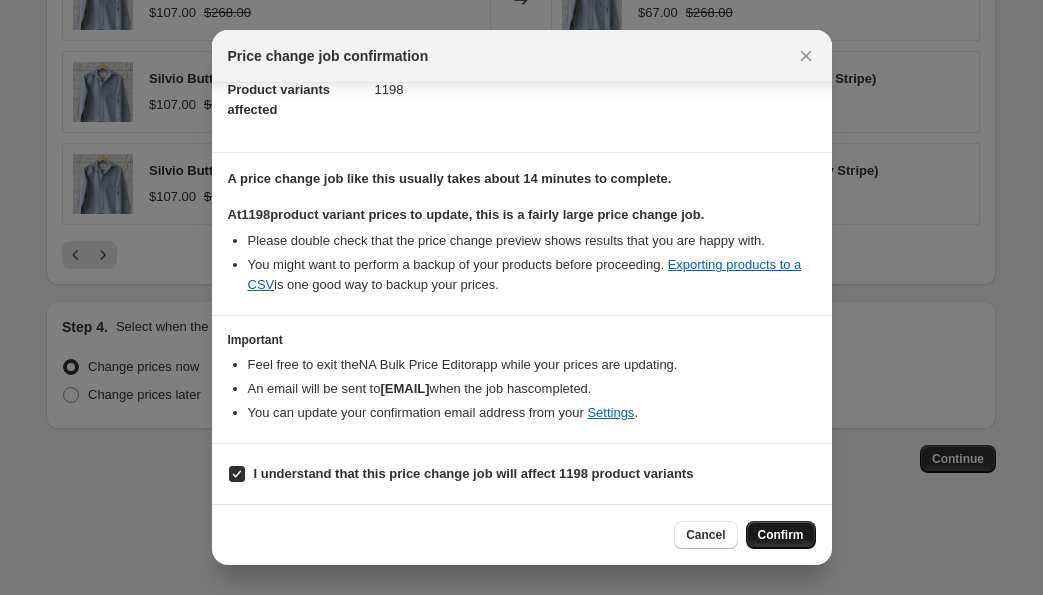 click on "Confirm" at bounding box center (781, 535) 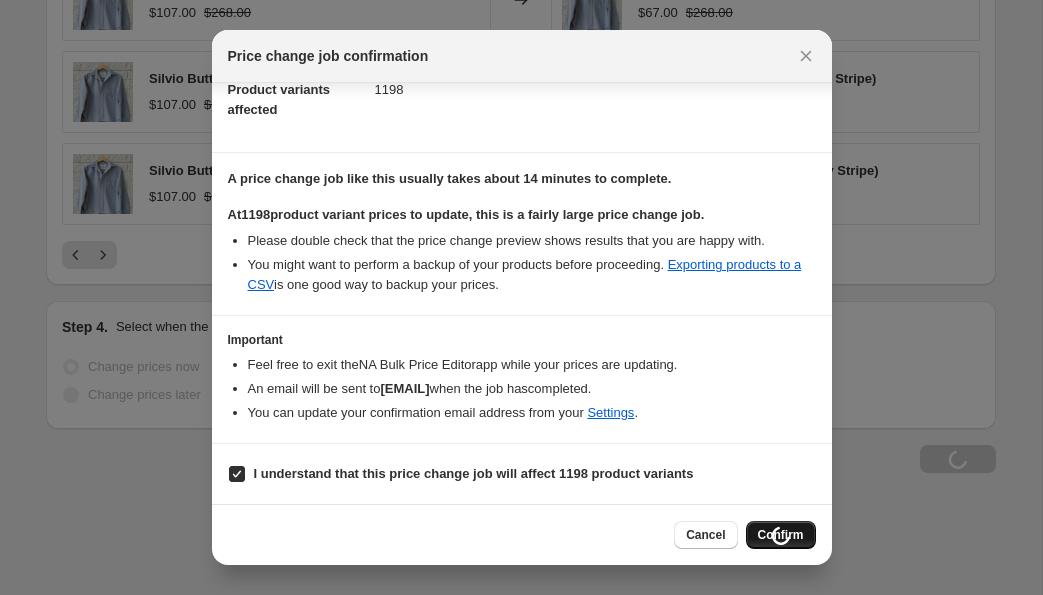 scroll, scrollTop: 1697, scrollLeft: 0, axis: vertical 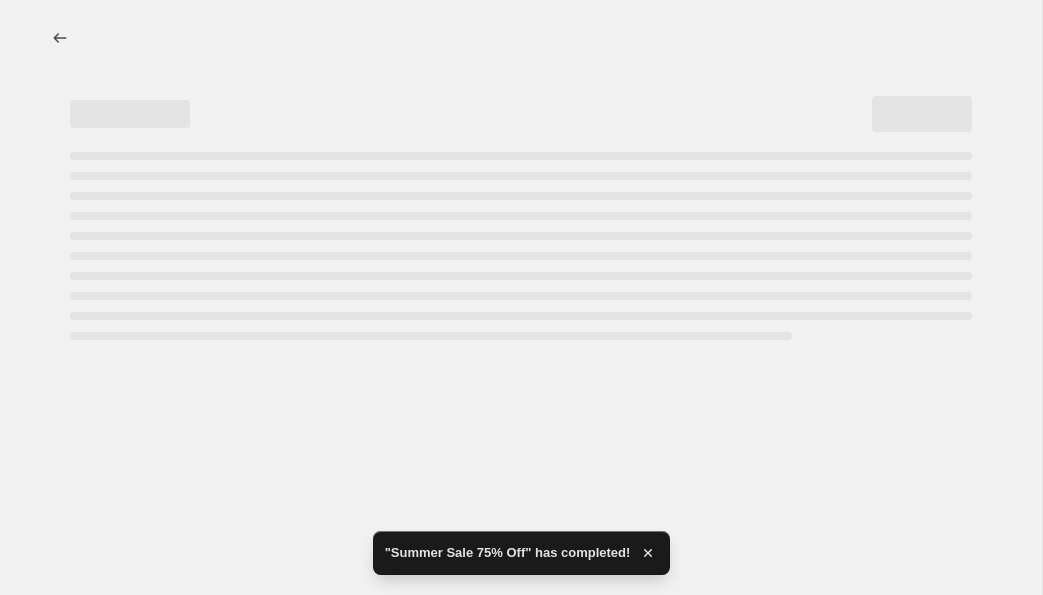 select on "percentage" 